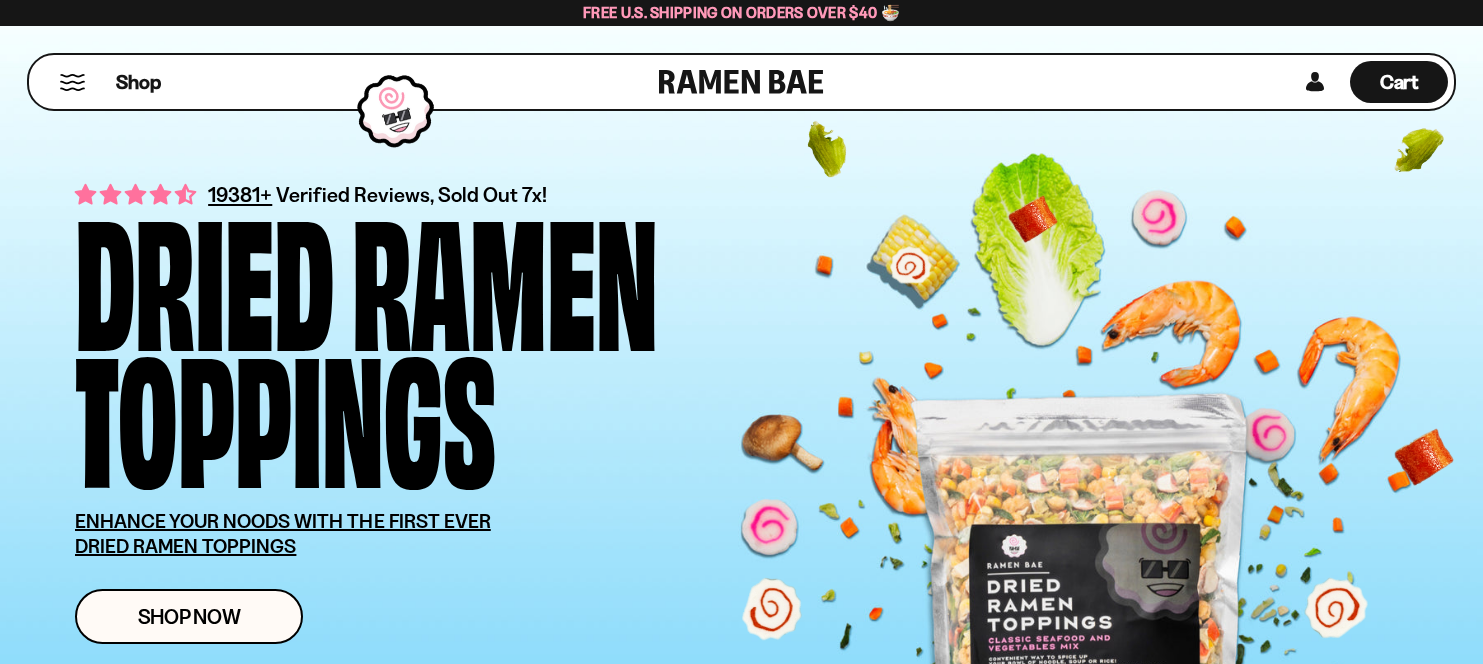 scroll, scrollTop: 0, scrollLeft: 0, axis: both 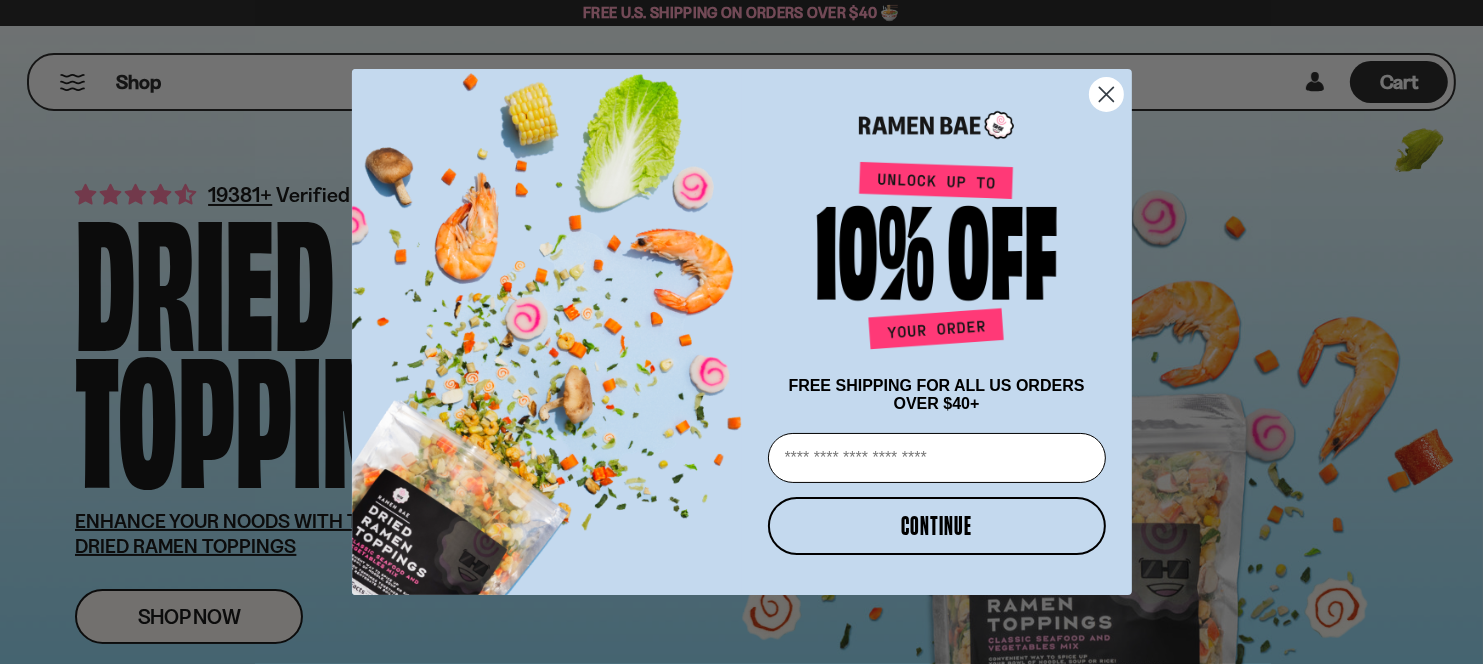 click on "Email" at bounding box center (937, 458) 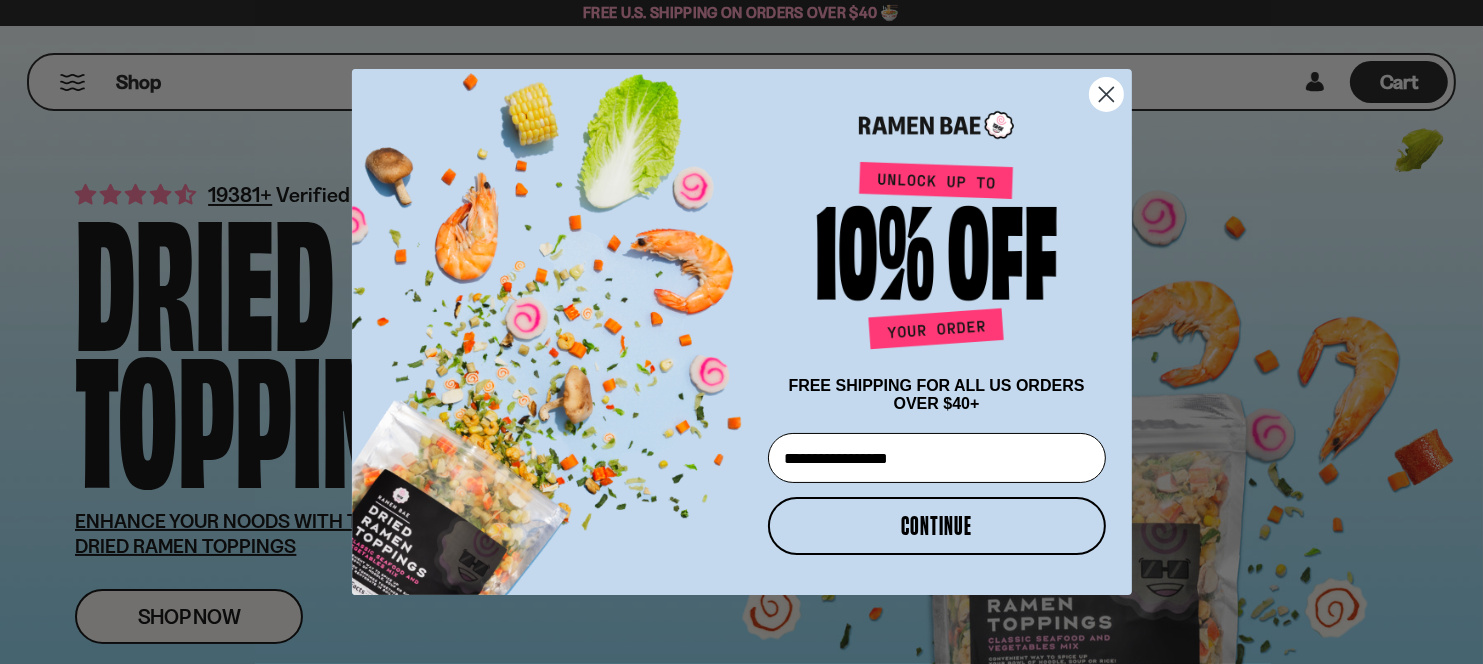 type on "**********" 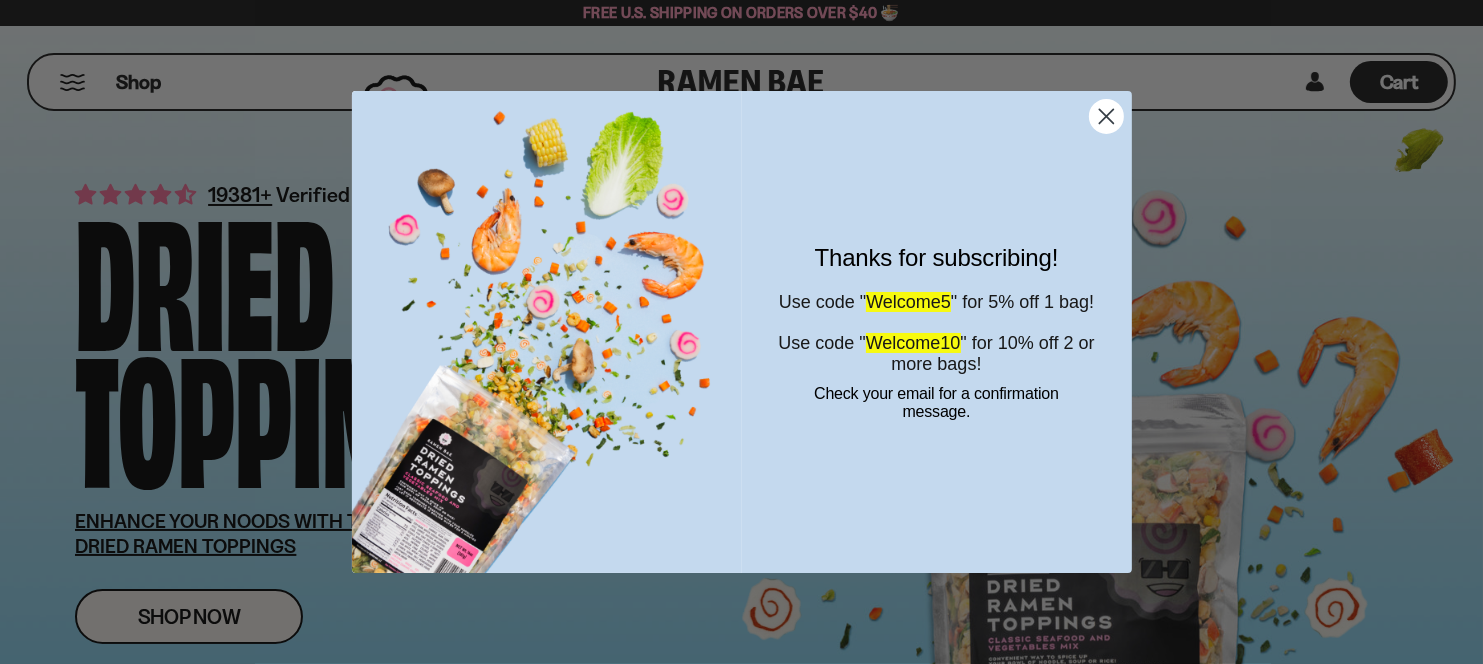 click on "Welcome10" at bounding box center (913, 343) 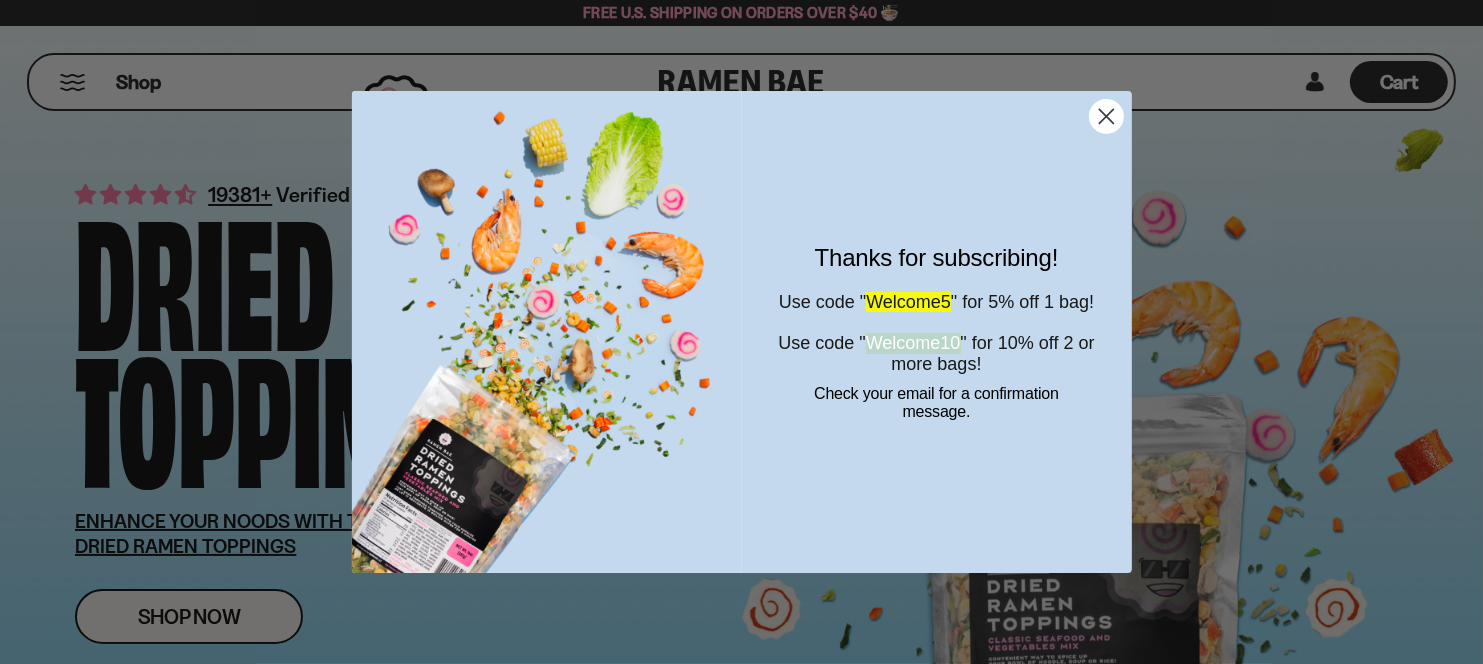 click on "Welcome10" at bounding box center (913, 343) 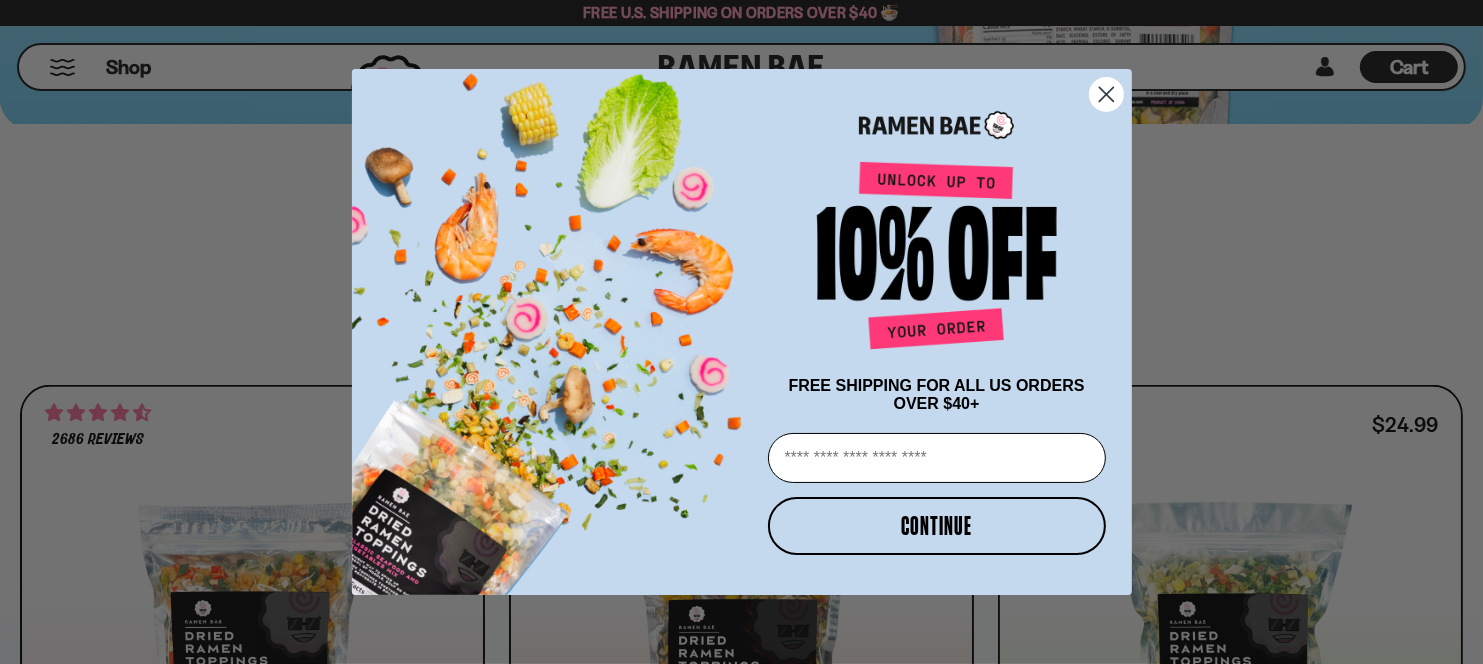 scroll, scrollTop: 800, scrollLeft: 0, axis: vertical 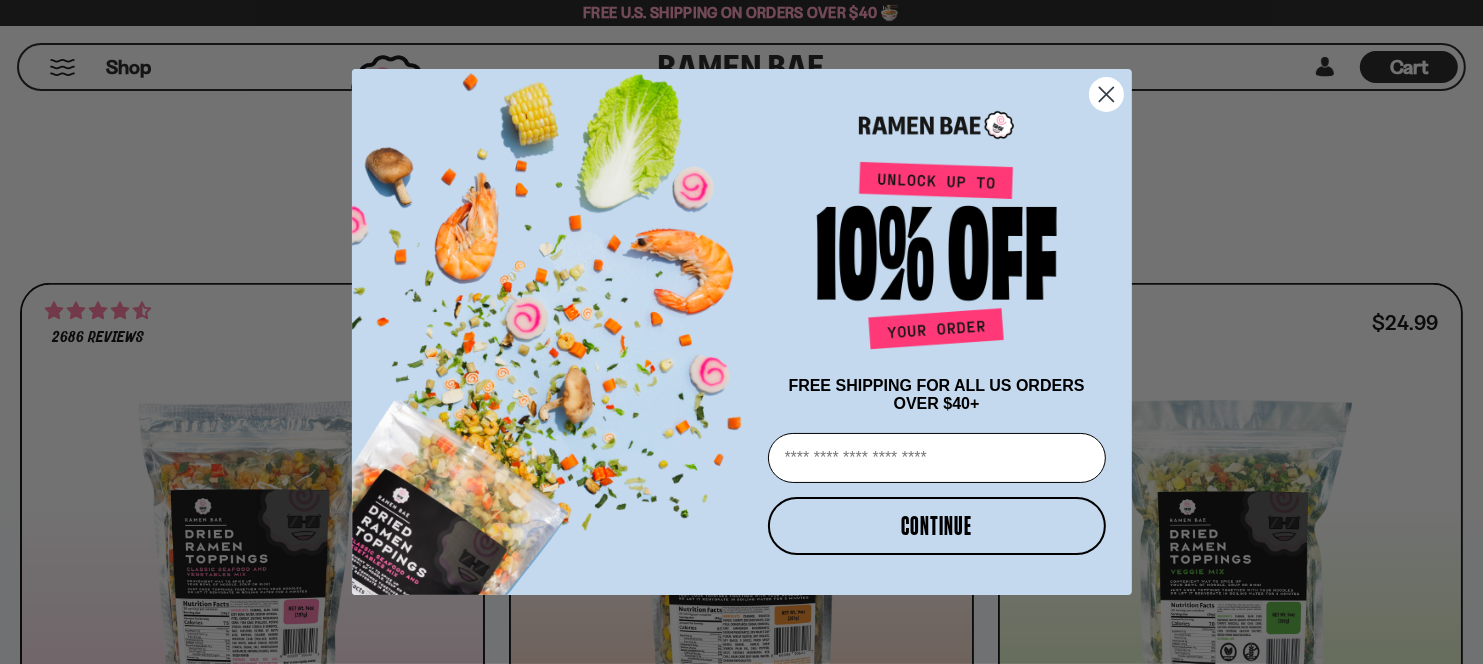 click on "Close dialog
FREE SHIPPING FOR ALL US ORDERS OVER $40+
Email CONTINUE ******" at bounding box center [741, 332] 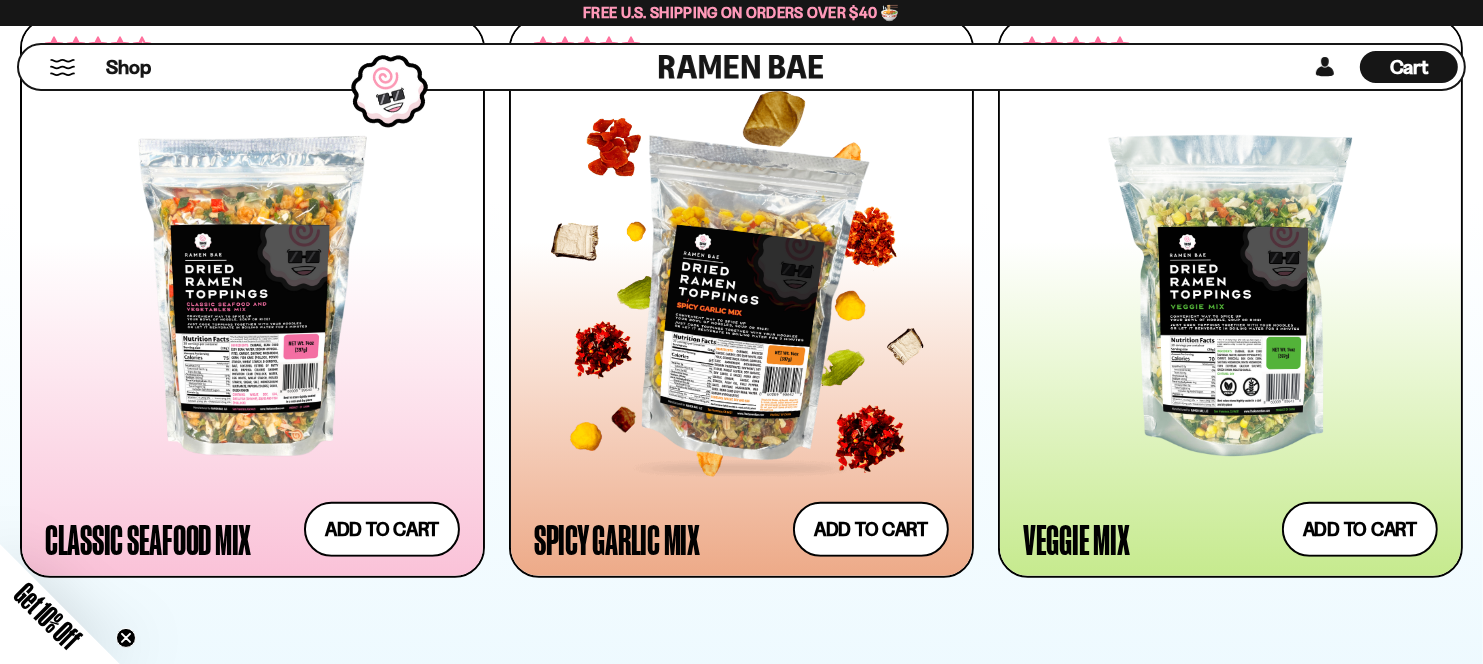scroll, scrollTop: 1100, scrollLeft: 0, axis: vertical 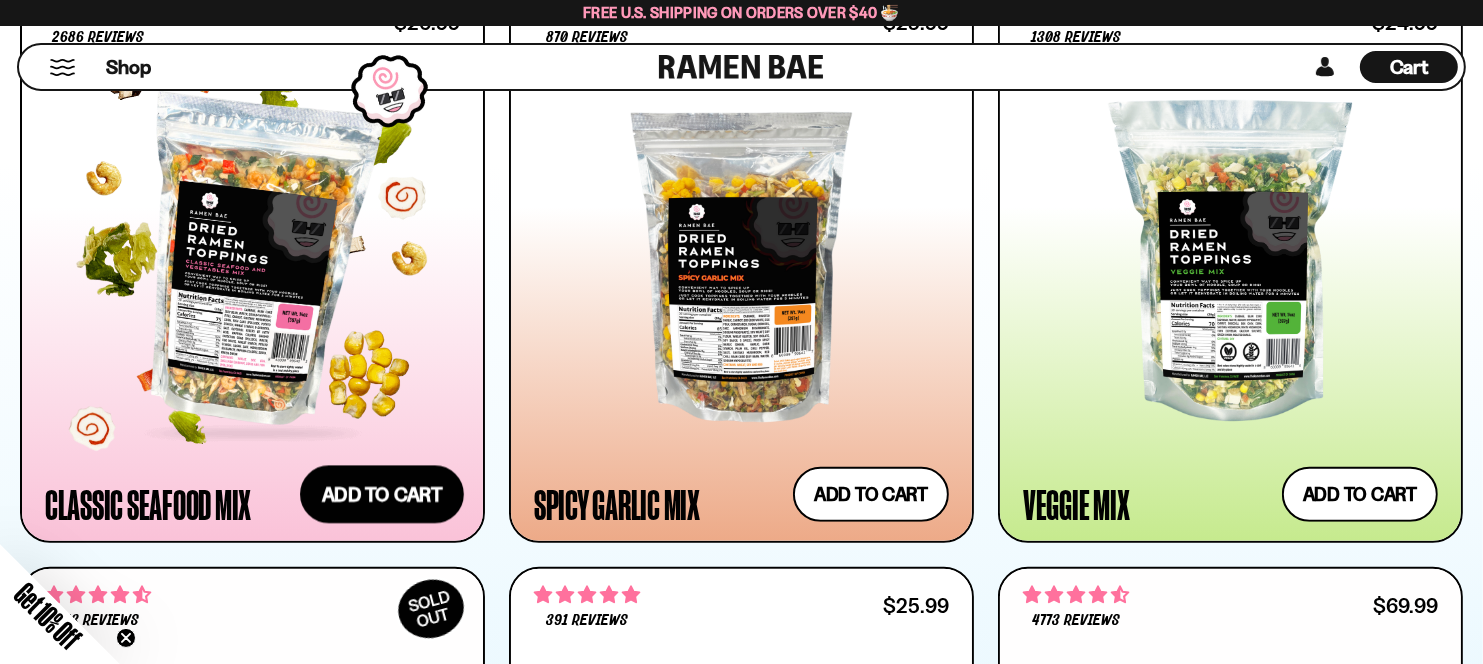 click on "Add to cart
Add
—
Regular price
$26.99
Regular price
Sale price
$26.99
Unit price
/
per" at bounding box center (382, 494) 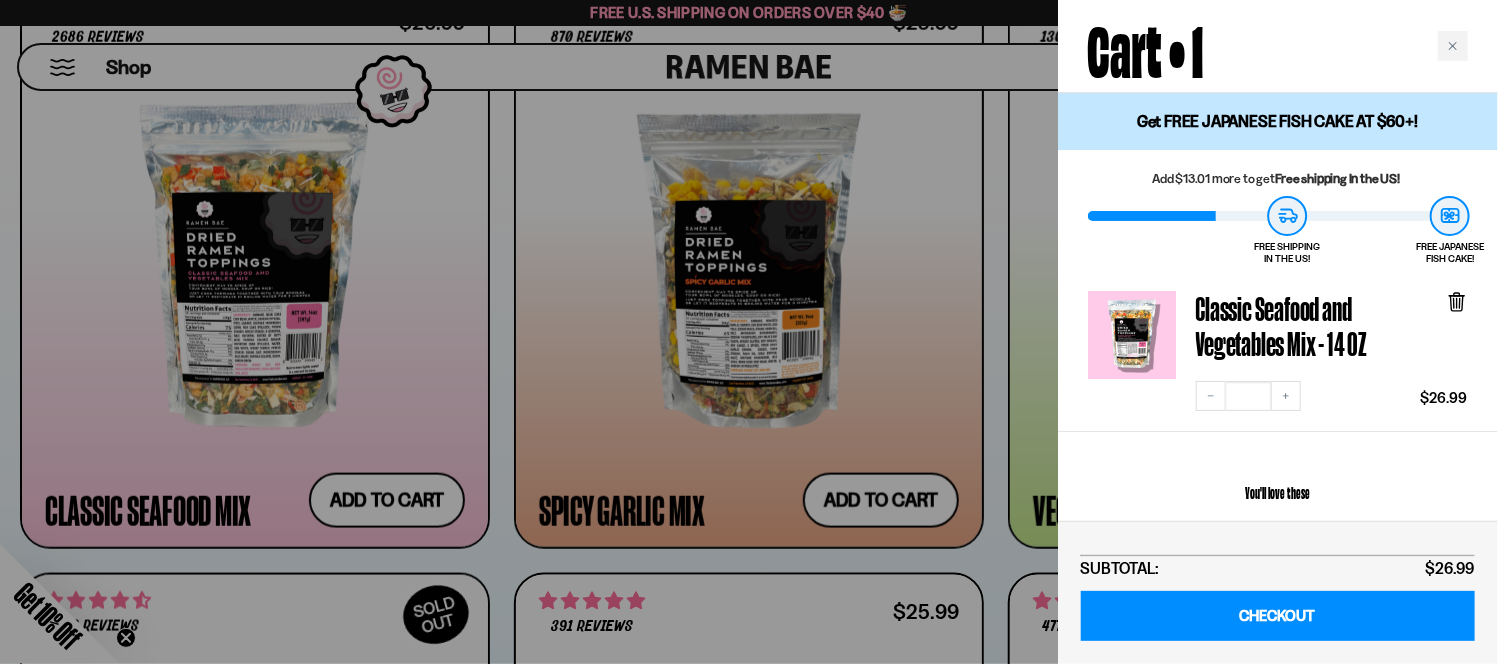 click at bounding box center [749, 332] 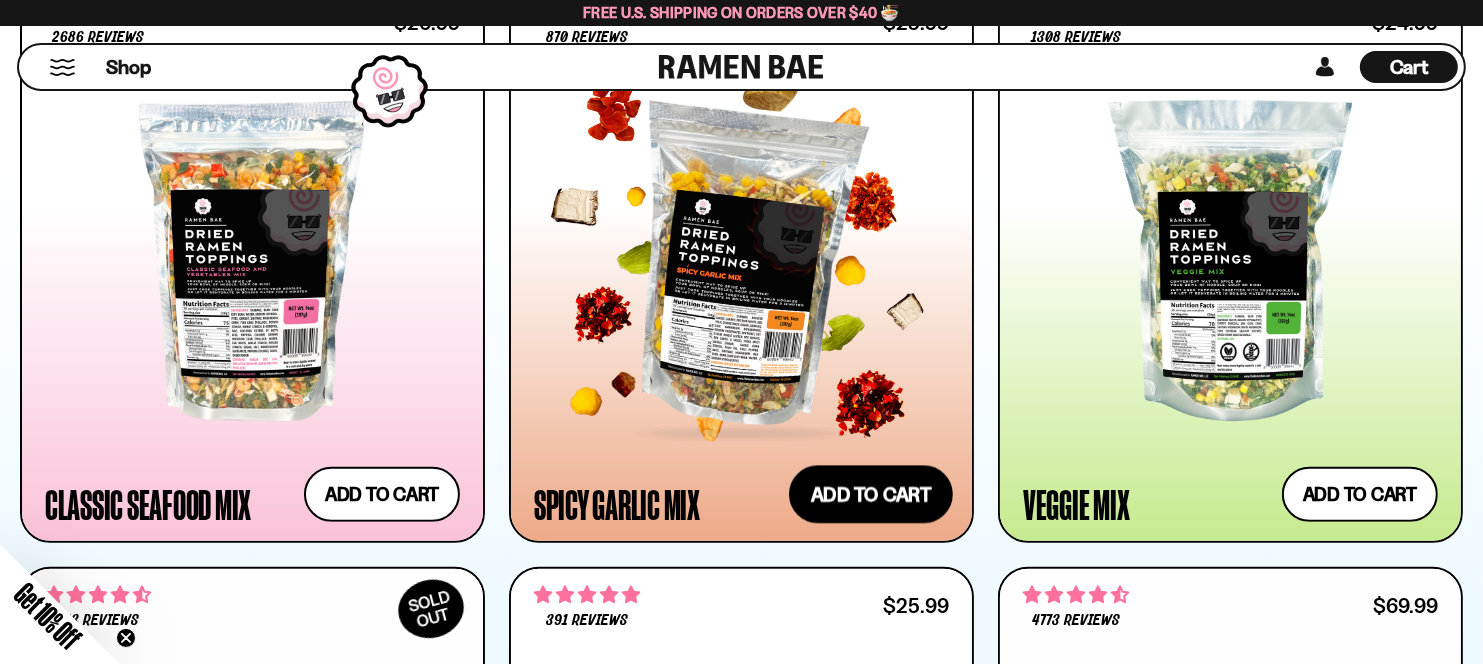 click on "Add to cart
Add
—
Regular price
$25.99
Regular price
Sale price
$25.99
Unit price
/
per" at bounding box center [871, 494] 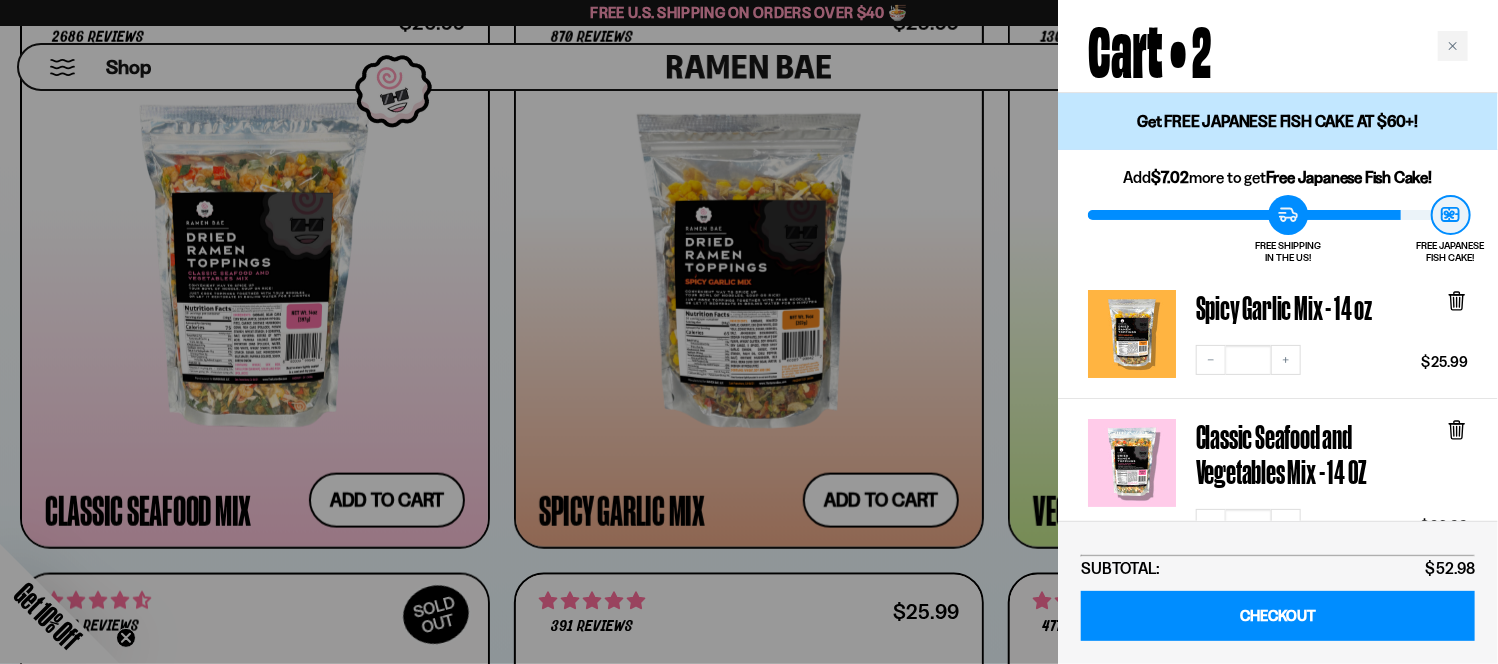 click at bounding box center [749, 332] 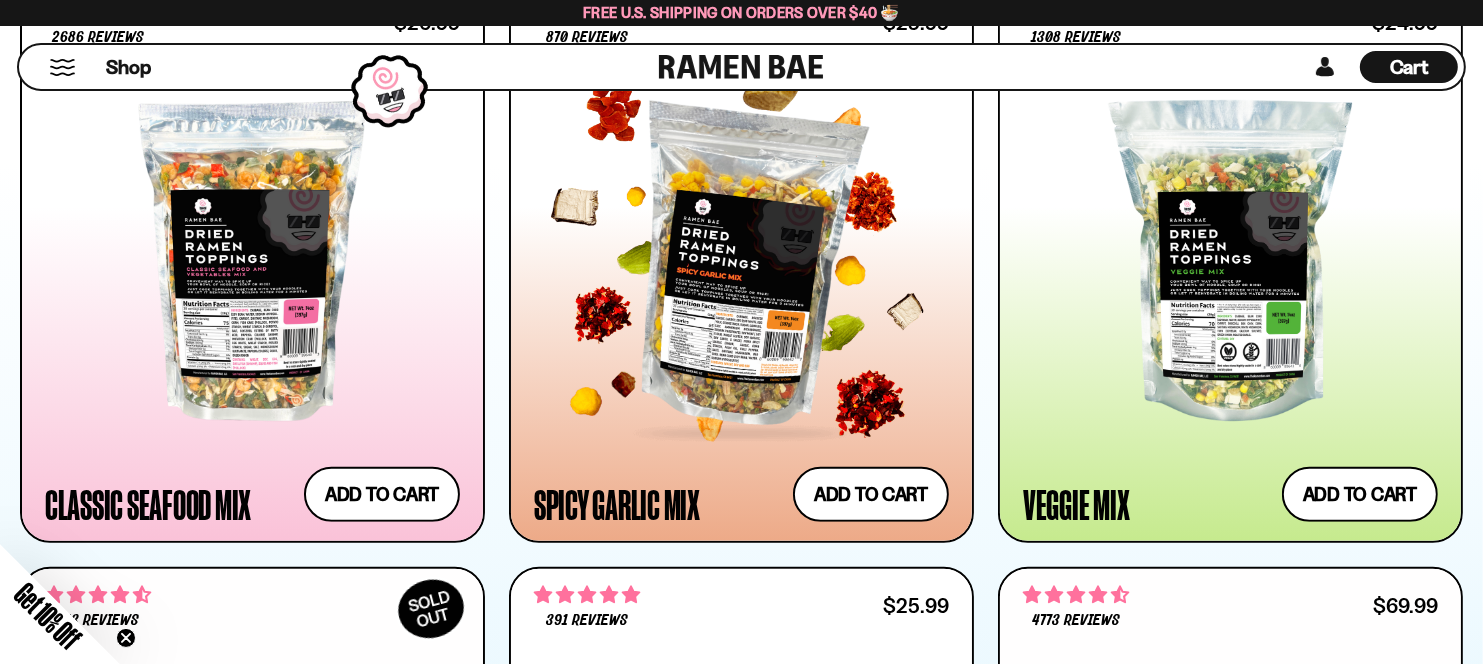 click at bounding box center [741, 261] 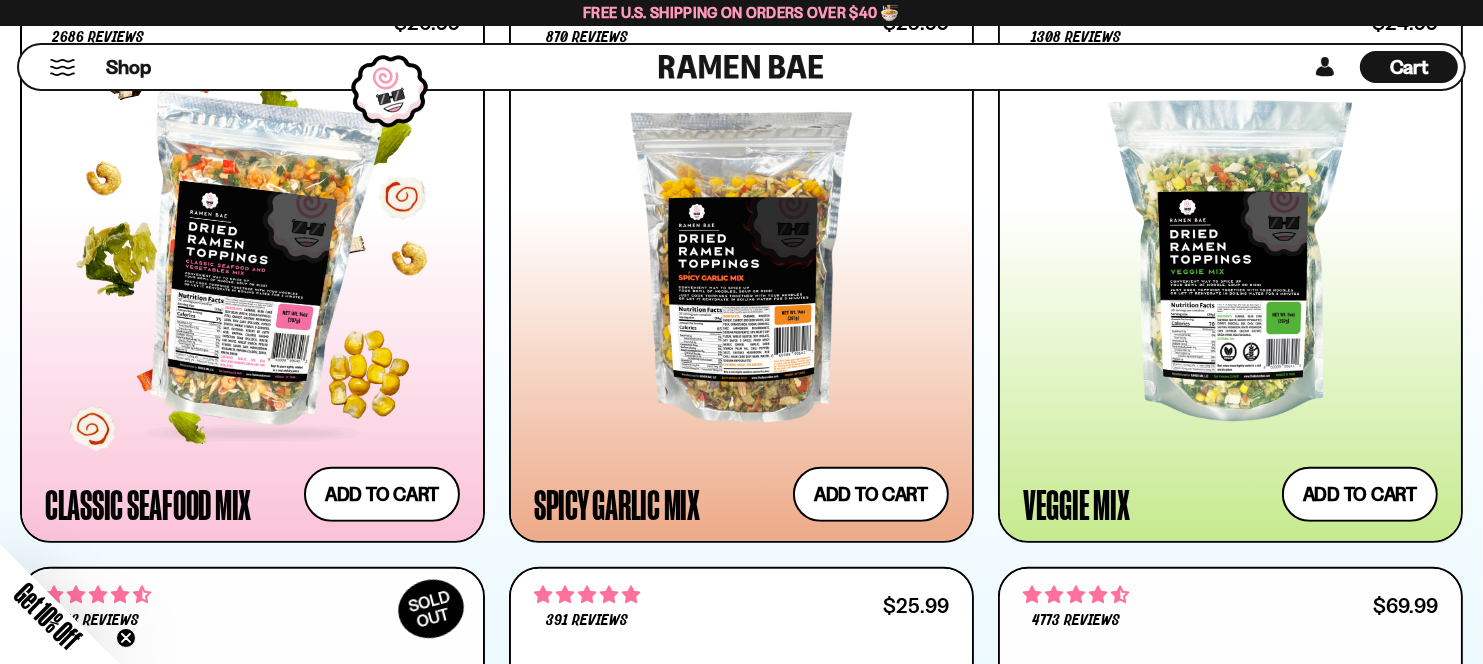 click at bounding box center [252, 261] 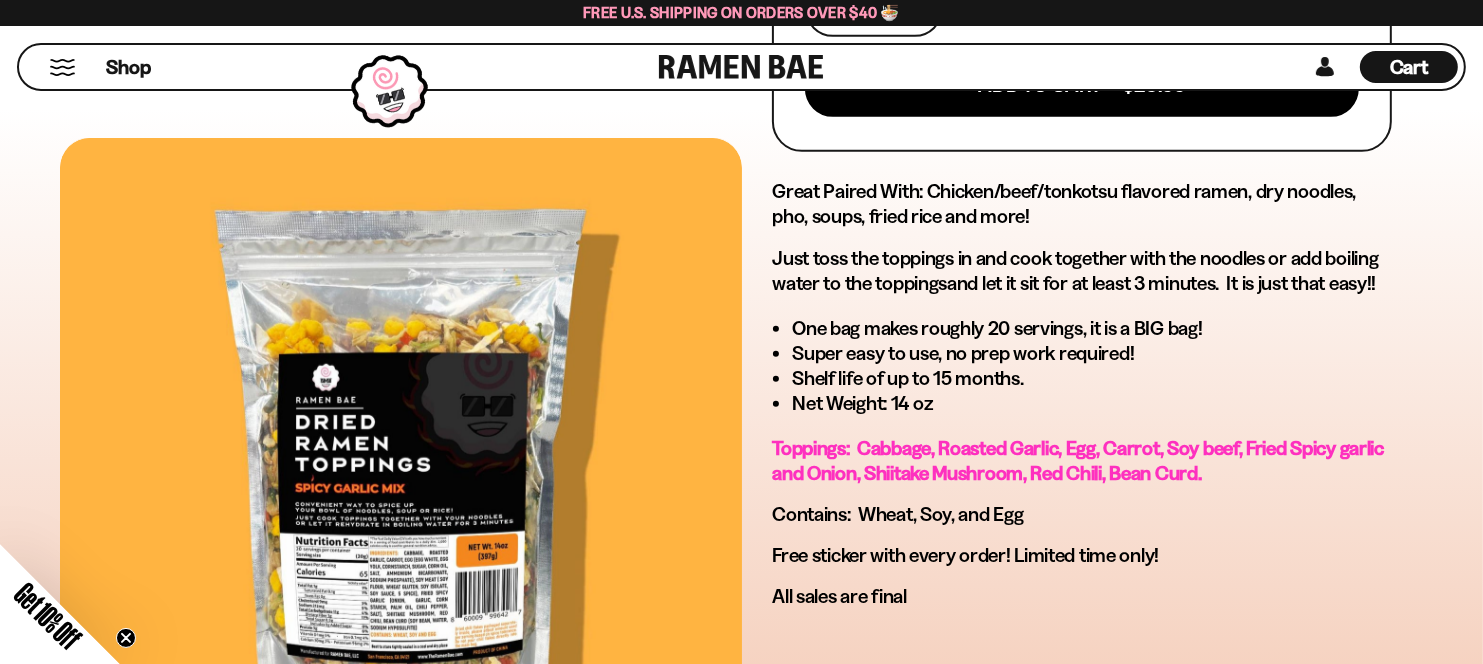 scroll, scrollTop: 1000, scrollLeft: 0, axis: vertical 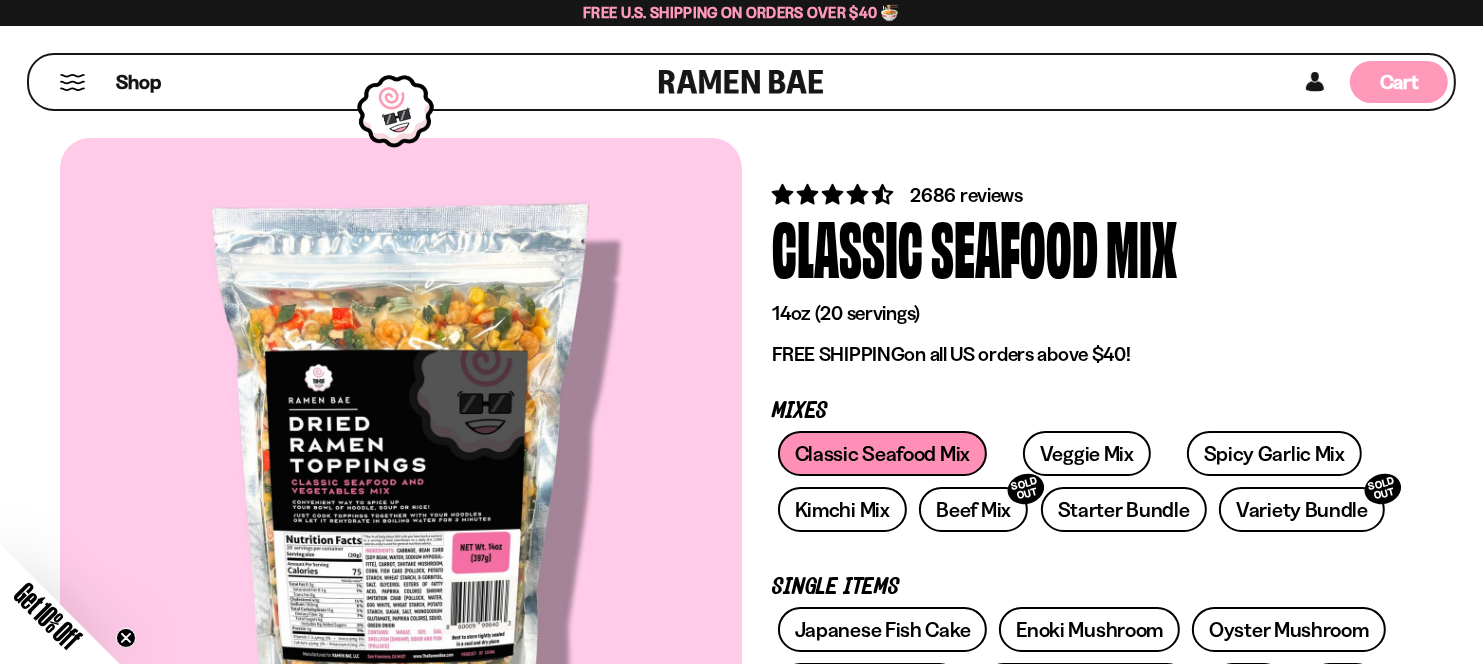 click on "Cart
D0381C2F-513E-4F90-8A41-6F0A75DCBAAA" at bounding box center (1399, 82) 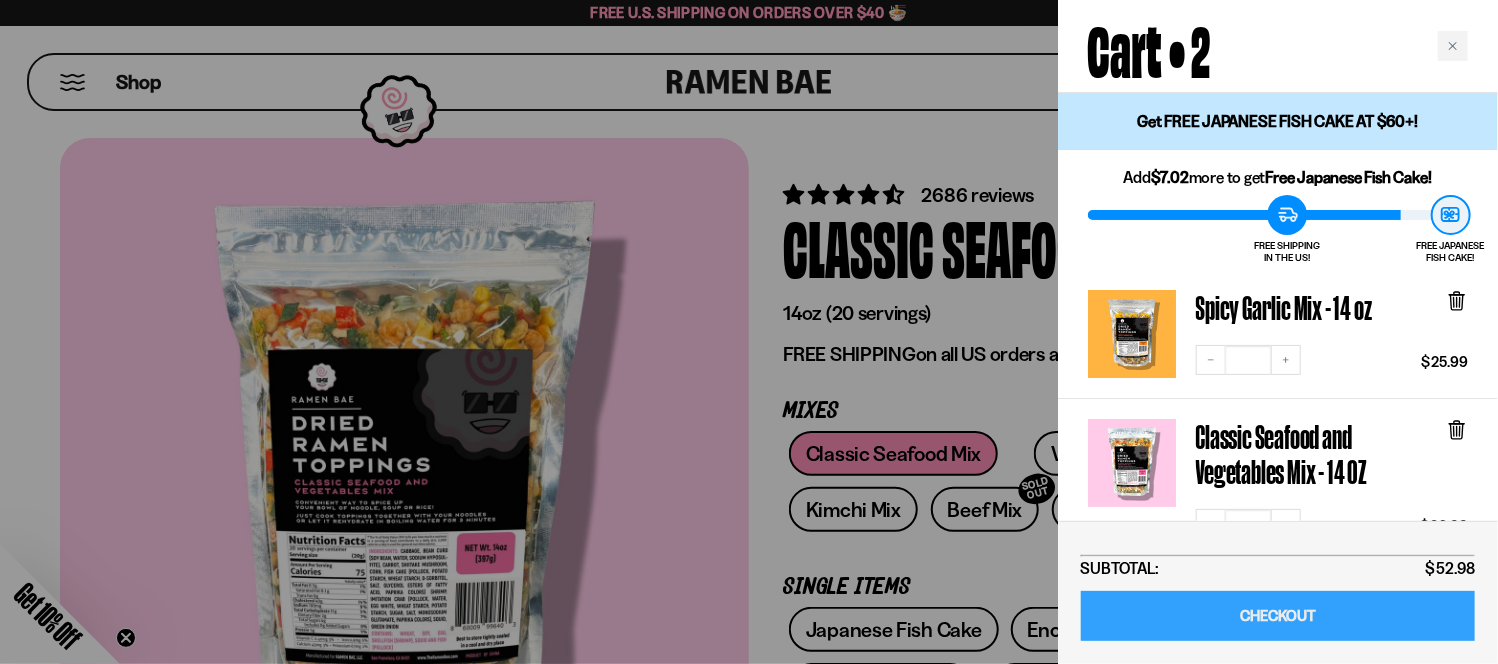 click on "CHECKOUT" at bounding box center (1278, 616) 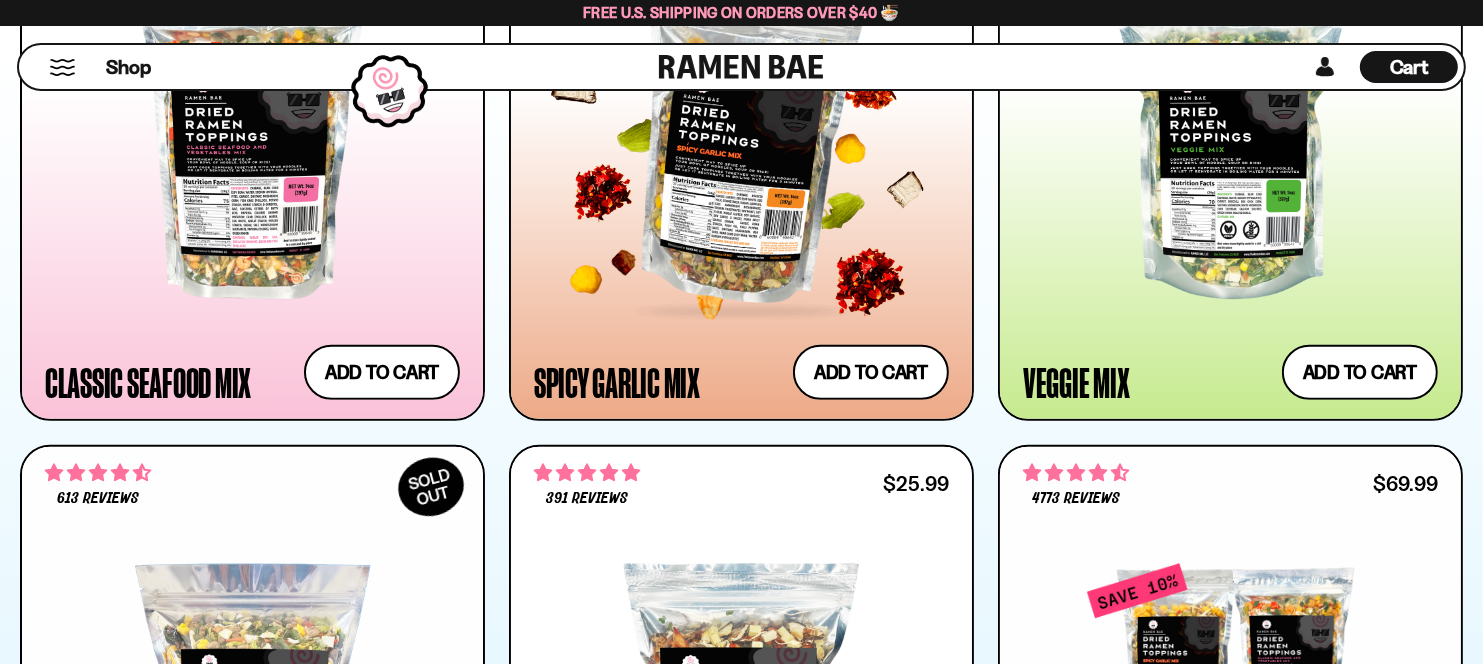scroll, scrollTop: 1200, scrollLeft: 0, axis: vertical 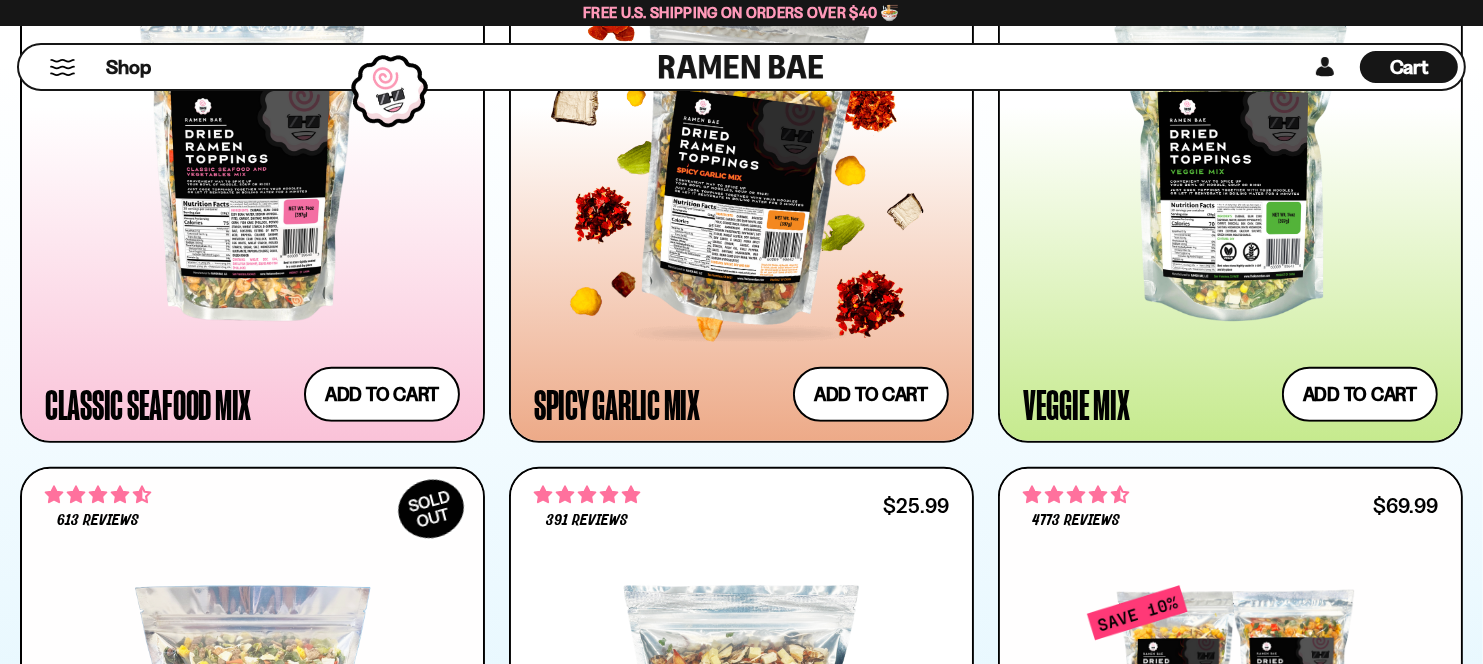 click at bounding box center [741, 161] 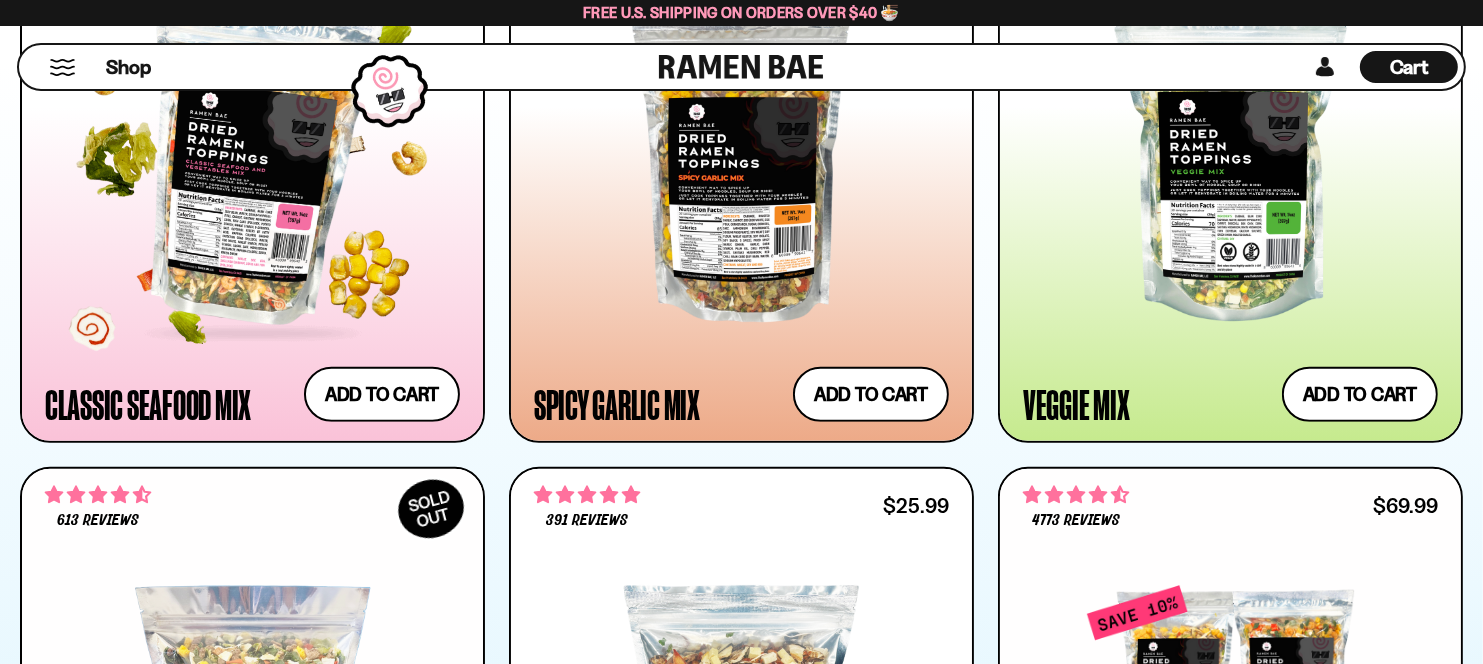 click at bounding box center [252, 161] 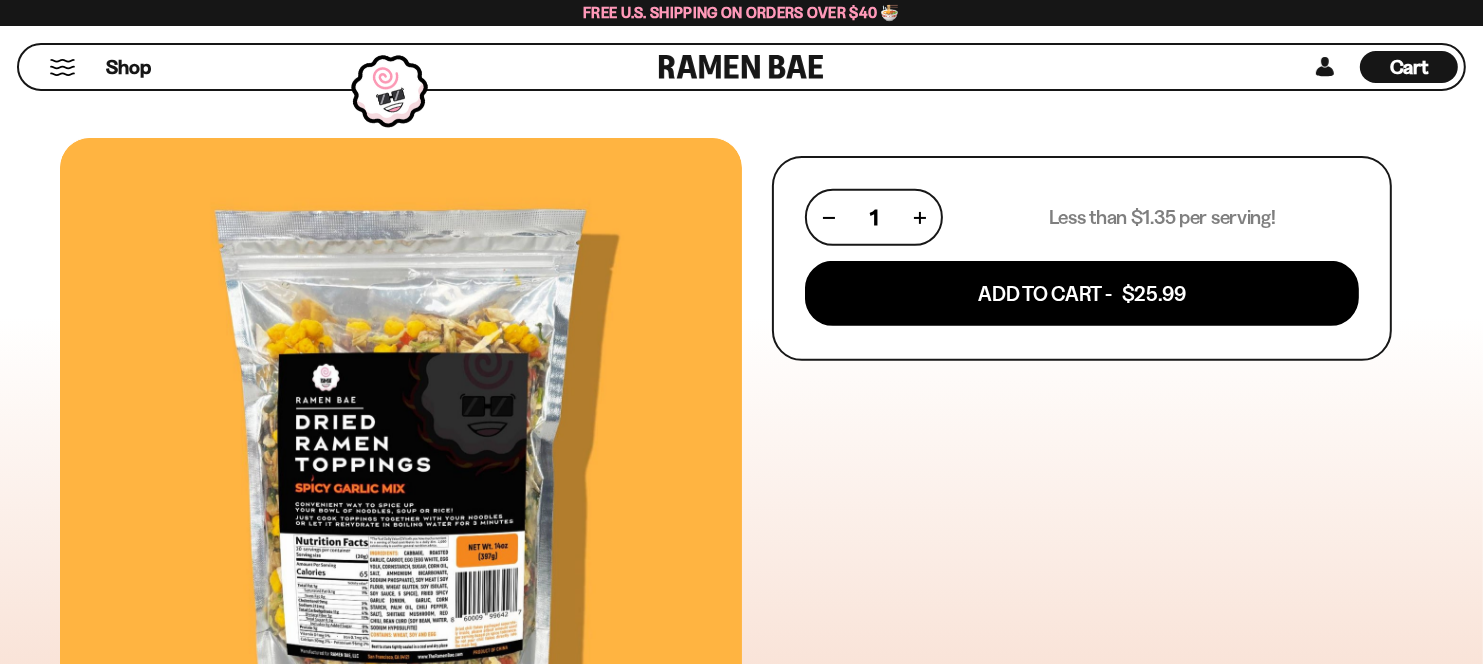 scroll, scrollTop: 1000, scrollLeft: 0, axis: vertical 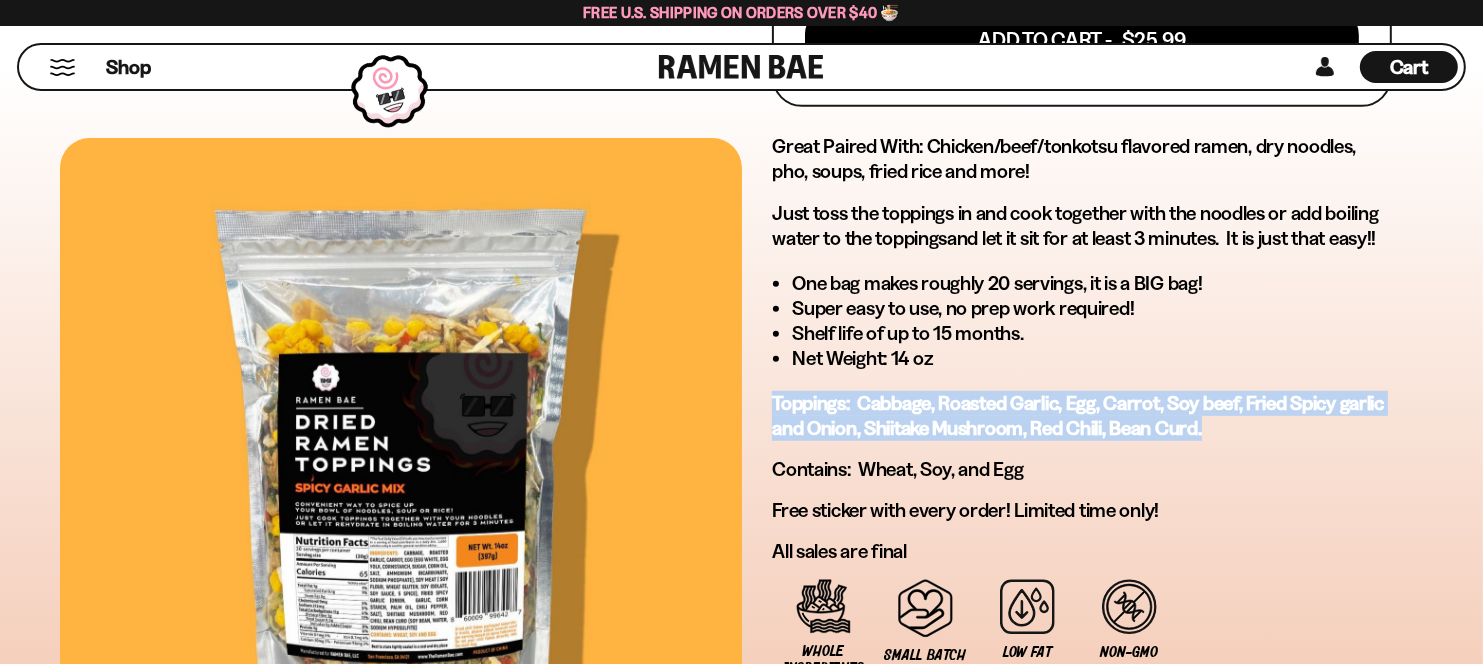 drag, startPoint x: 1236, startPoint y: 416, endPoint x: 768, endPoint y: 401, distance: 468.24033 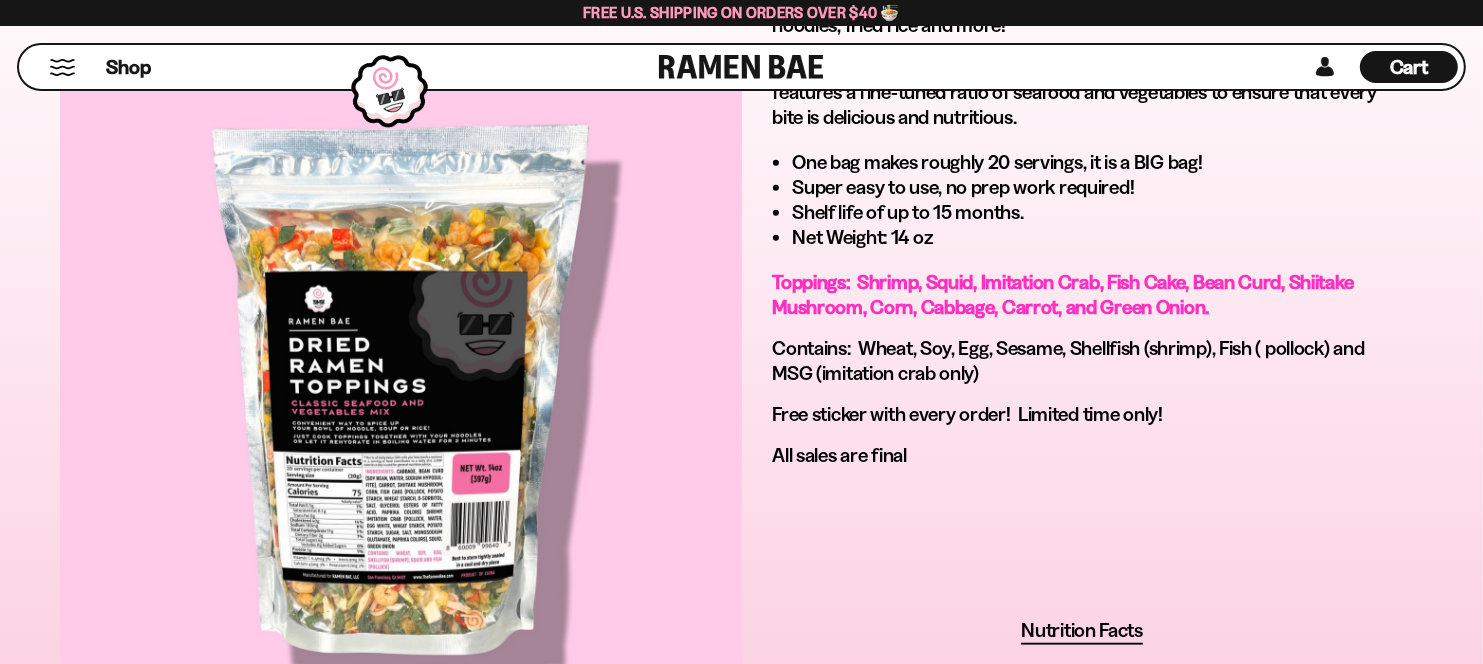 scroll, scrollTop: 1100, scrollLeft: 0, axis: vertical 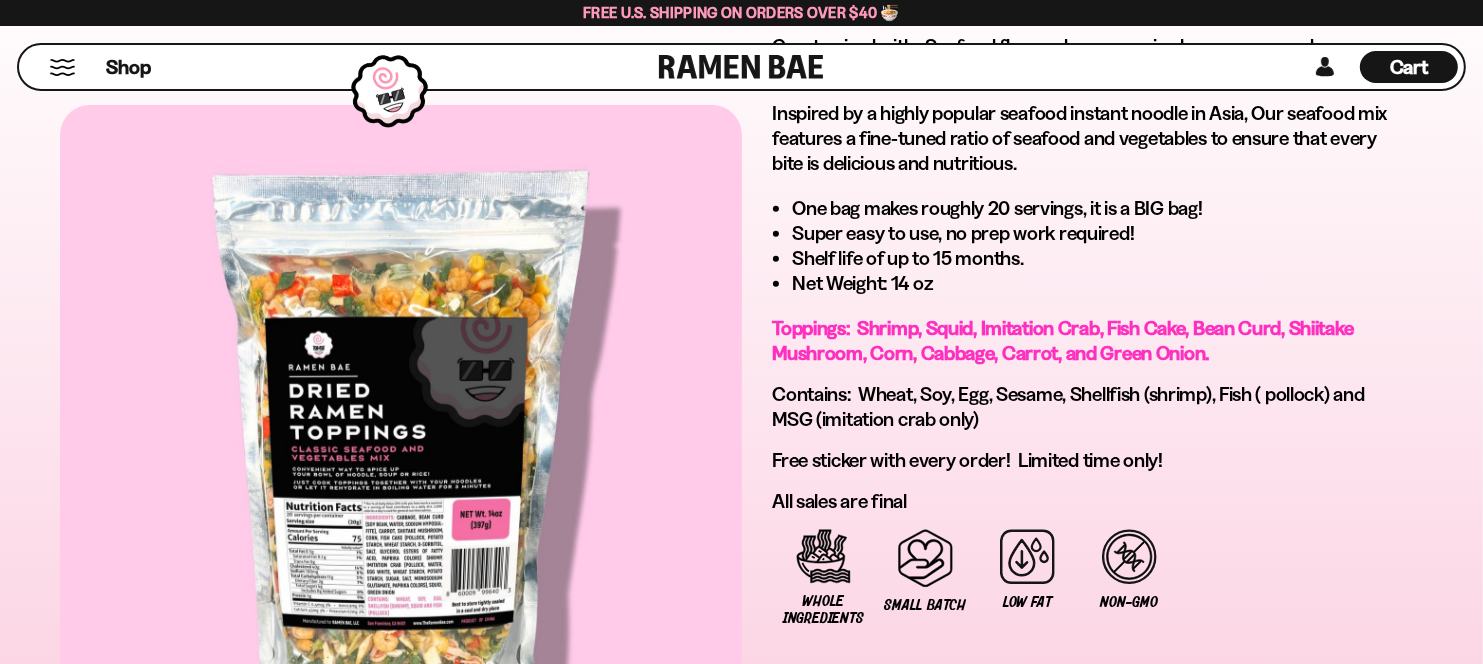 drag, startPoint x: 1234, startPoint y: 342, endPoint x: 772, endPoint y: 314, distance: 462.84772 